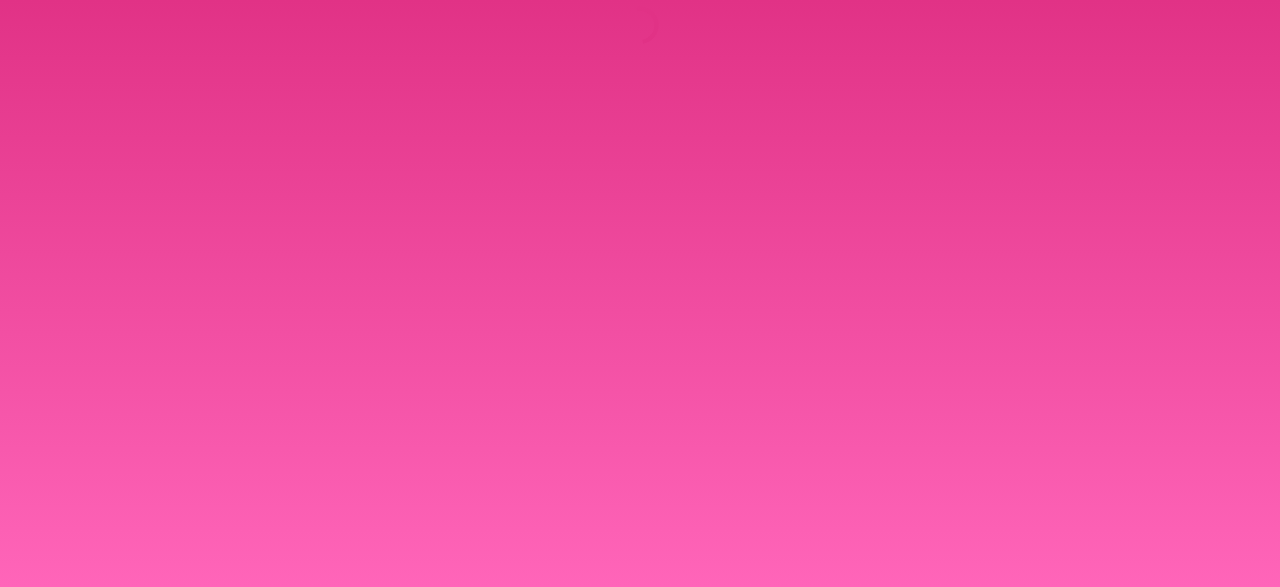 scroll, scrollTop: 0, scrollLeft: 0, axis: both 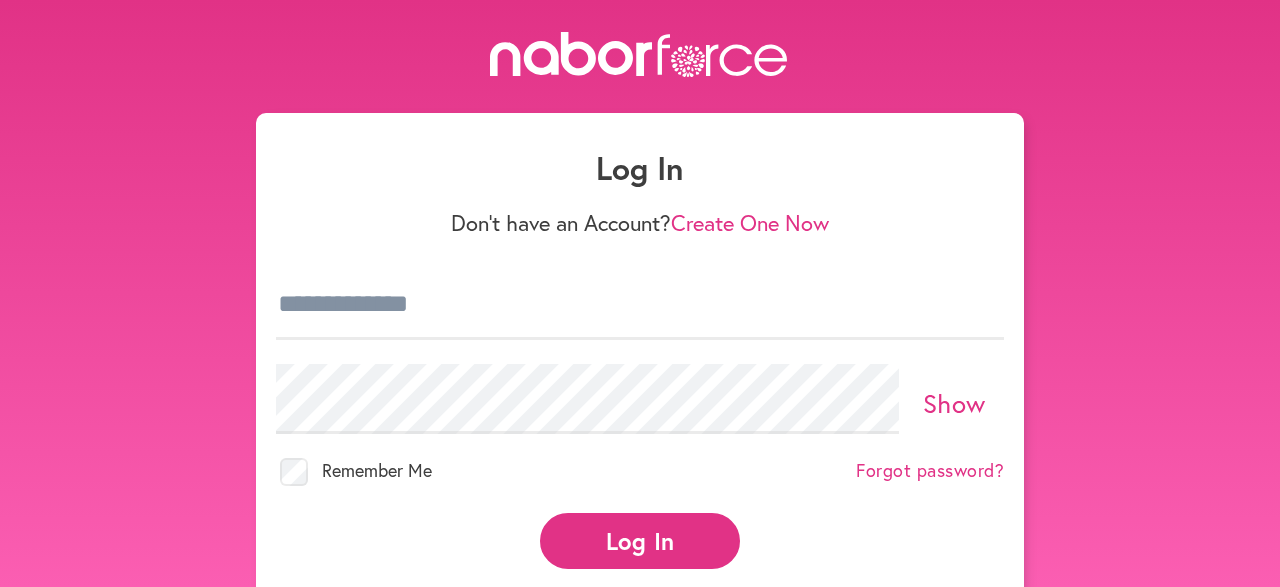 type on "**********" 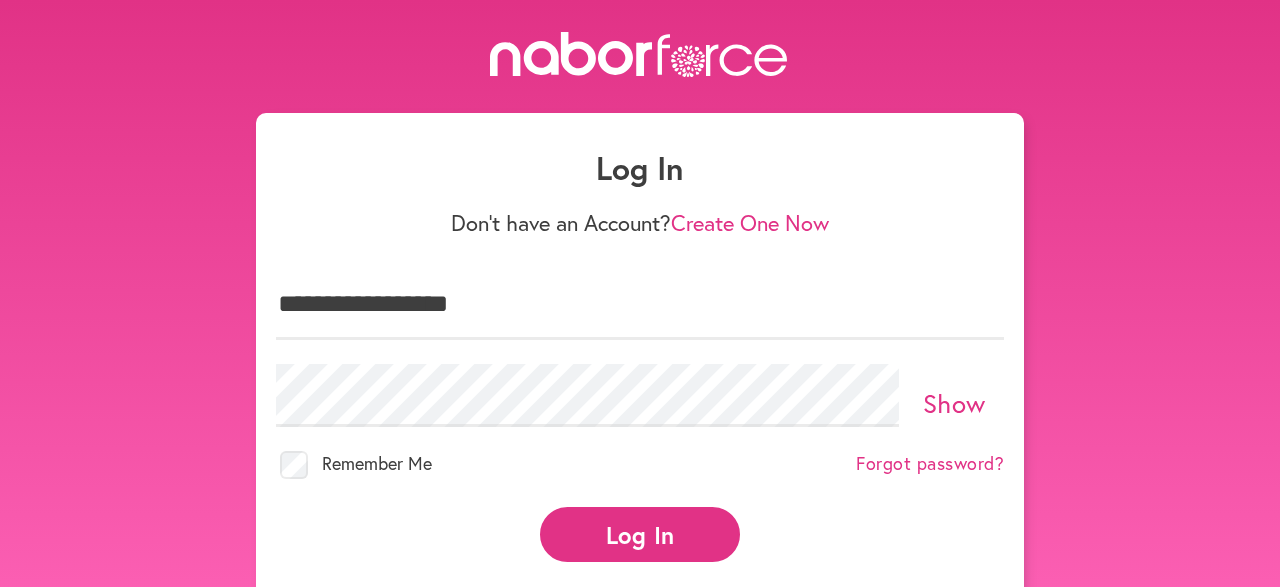 click on "Log In" at bounding box center (640, 534) 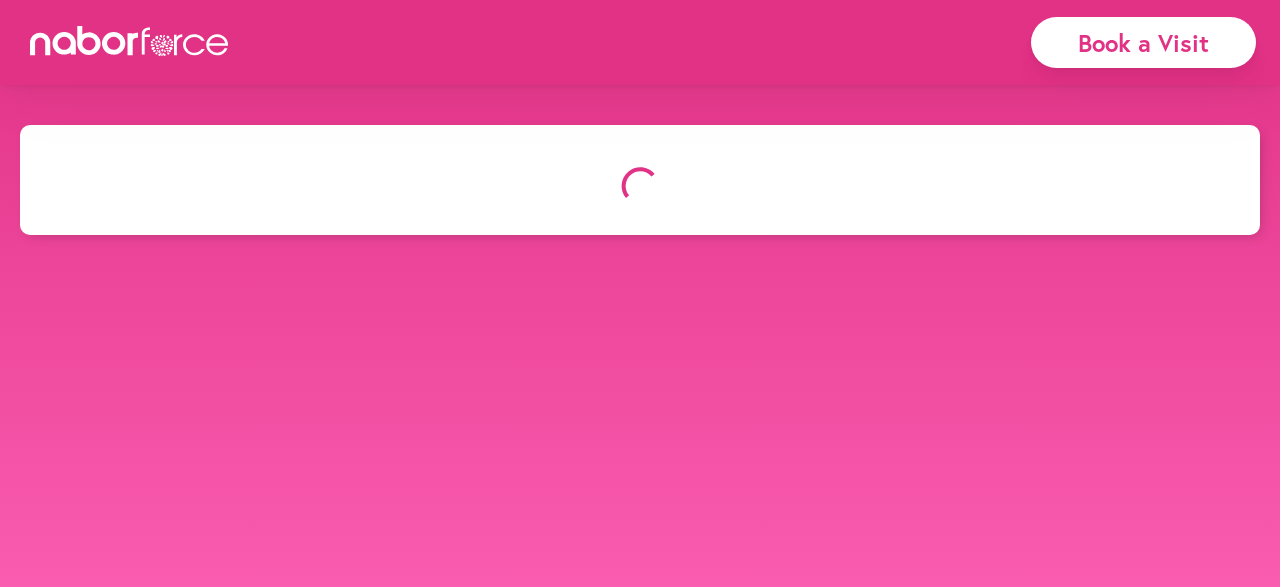 scroll, scrollTop: 0, scrollLeft: 0, axis: both 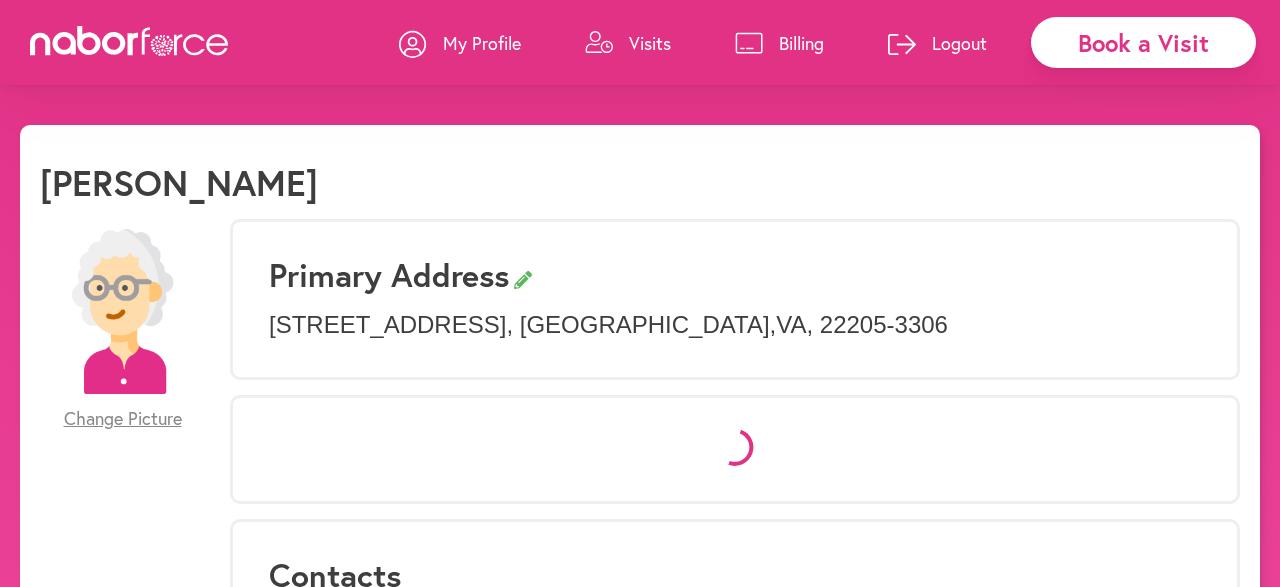 select on "*" 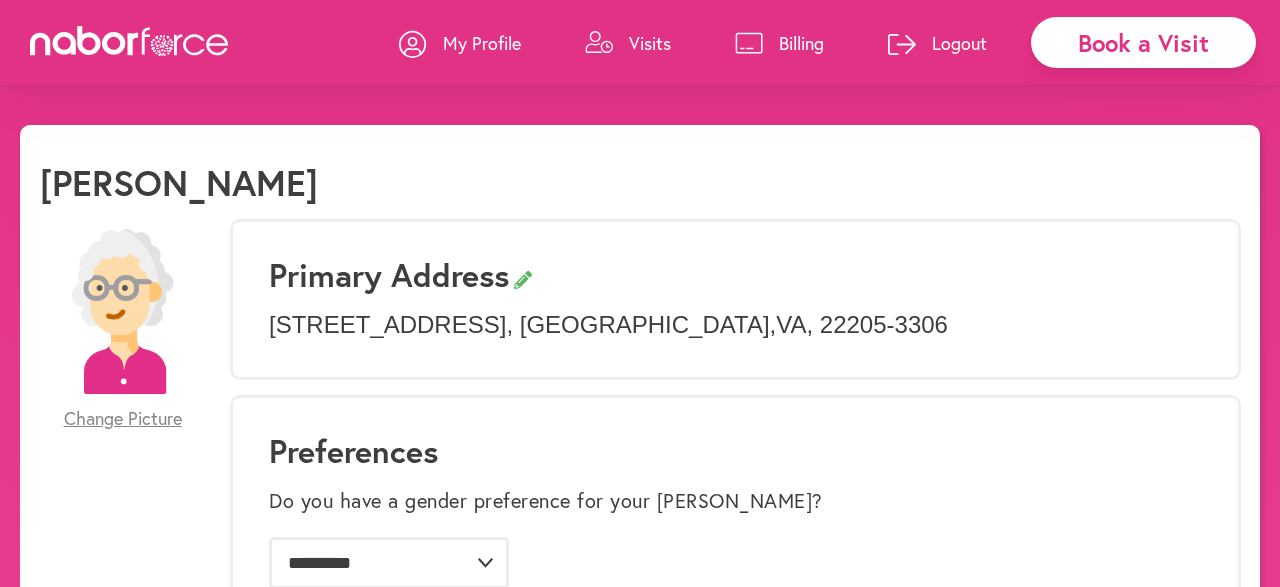 click 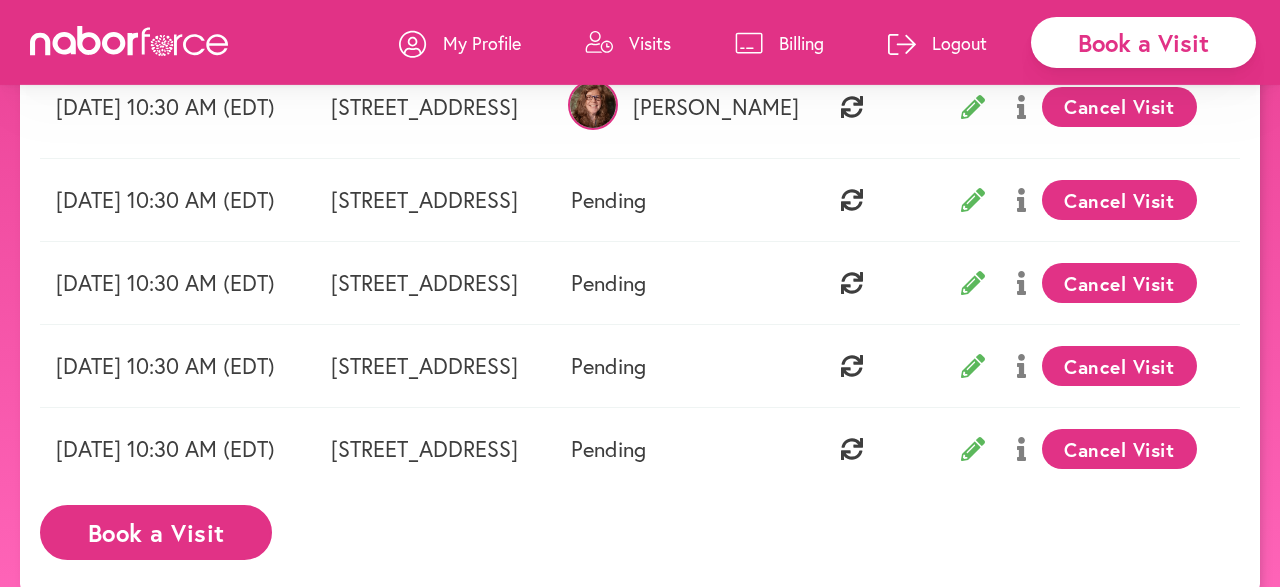 scroll, scrollTop: 328, scrollLeft: 0, axis: vertical 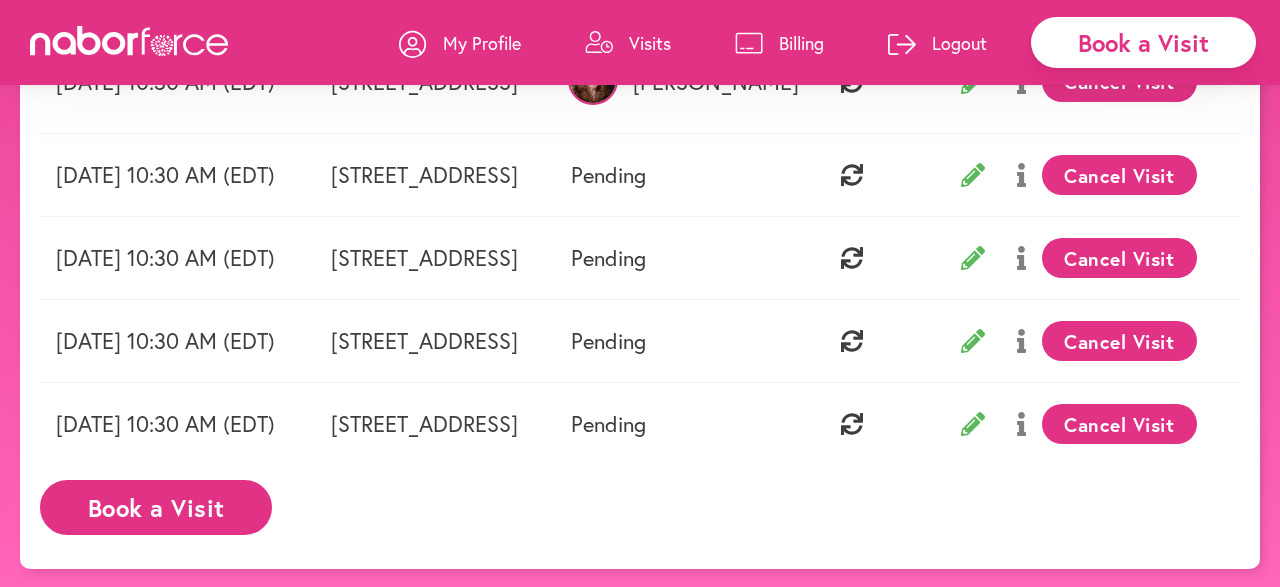 click on "Cancel Visit" at bounding box center [1119, 175] 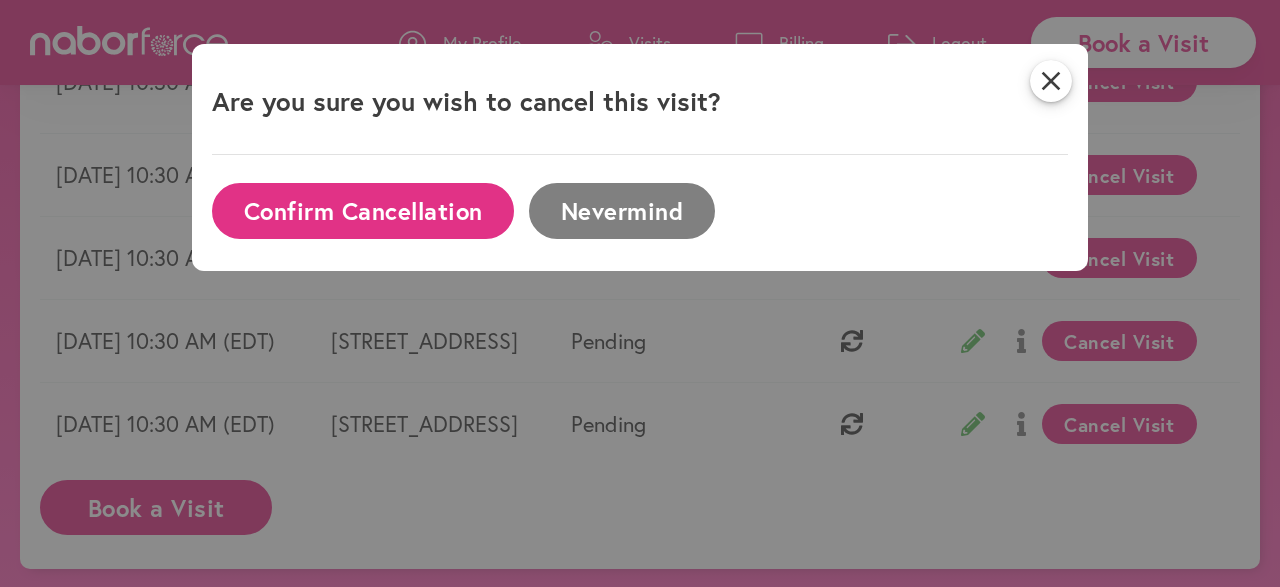 click on "Confirm Cancellation" at bounding box center (363, 210) 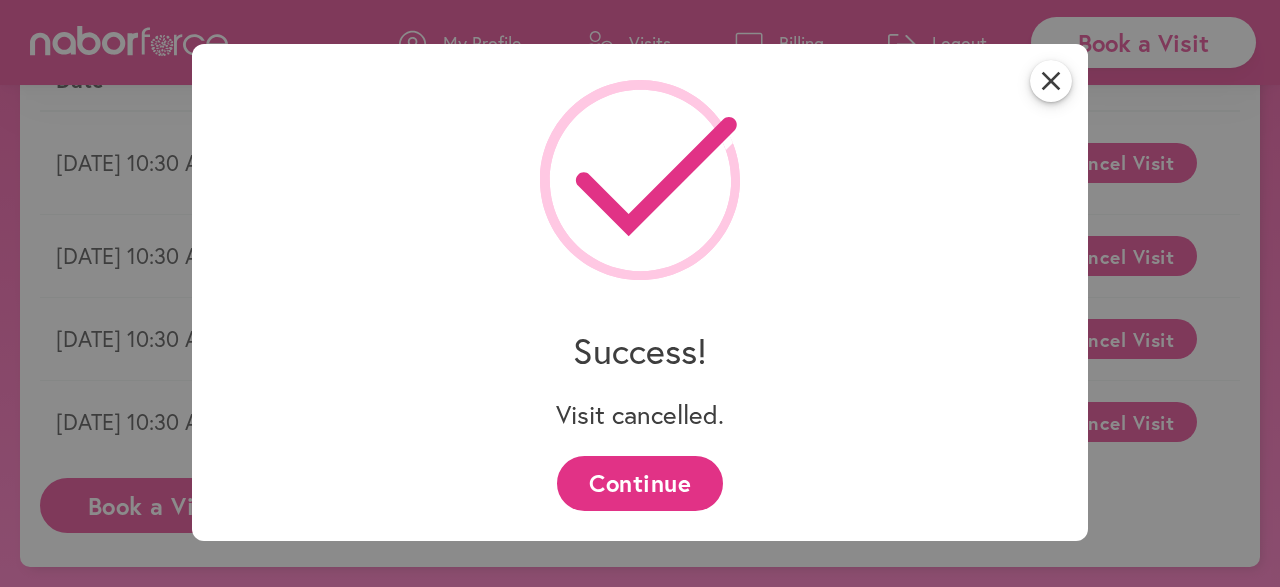 scroll, scrollTop: 125, scrollLeft: 0, axis: vertical 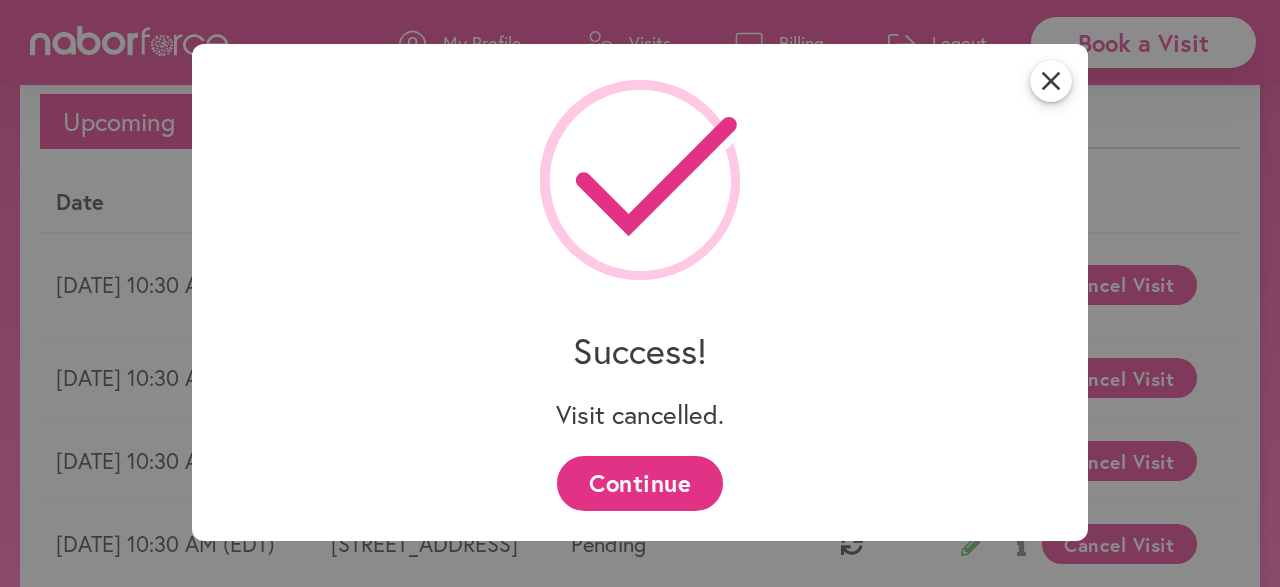 click on "Continue" at bounding box center [639, 483] 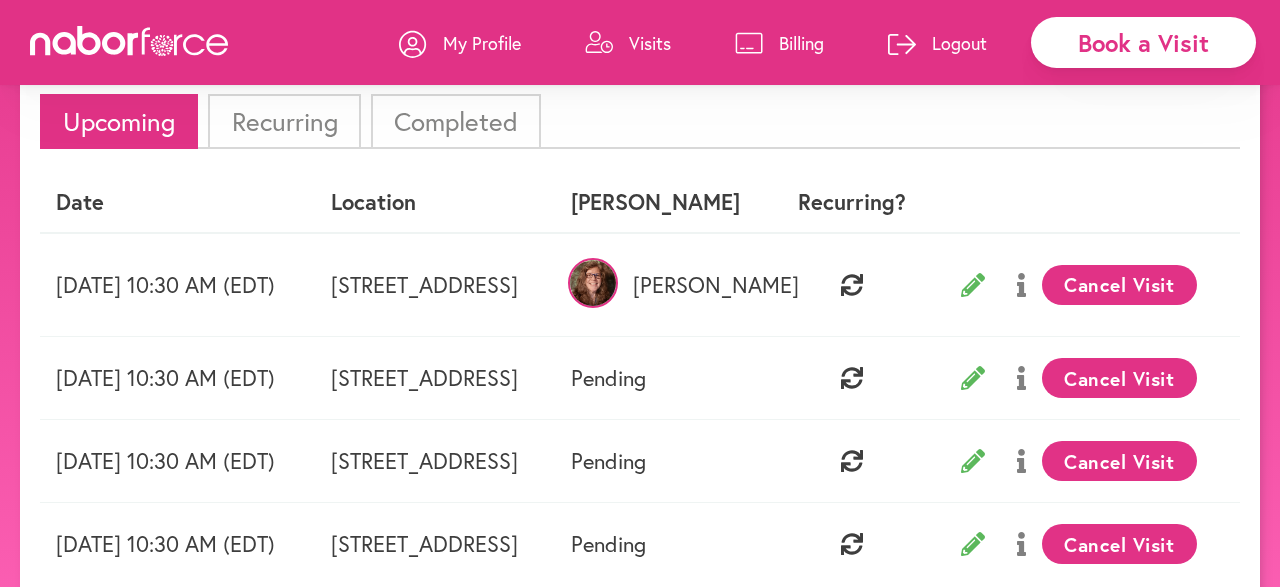 click on "My Profile" at bounding box center (482, 43) 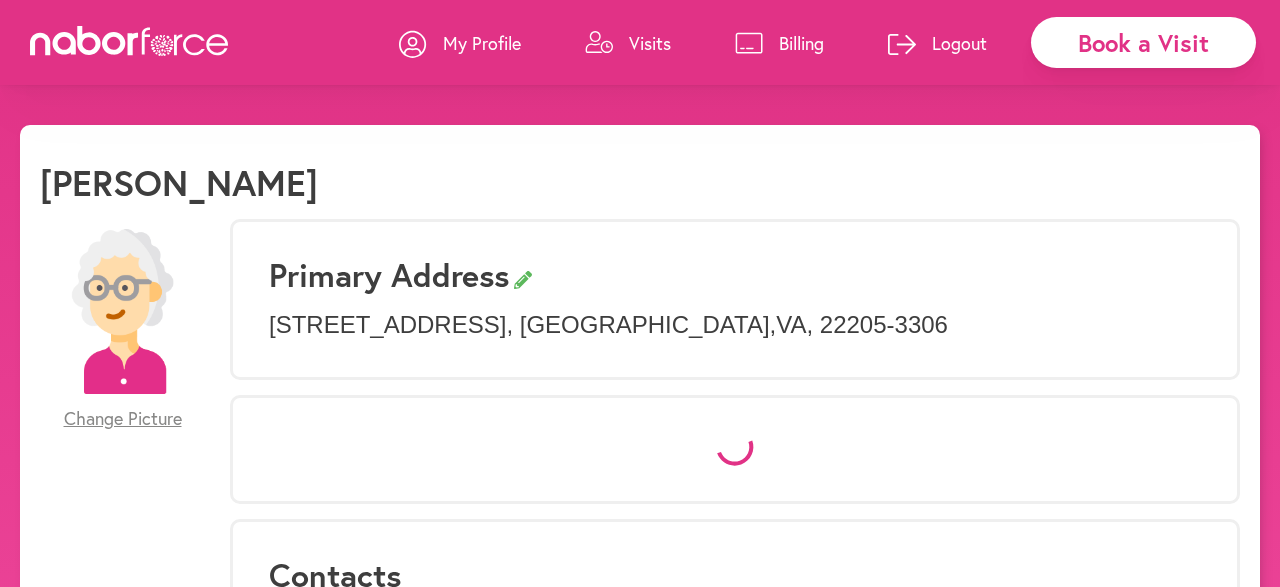 select on "*" 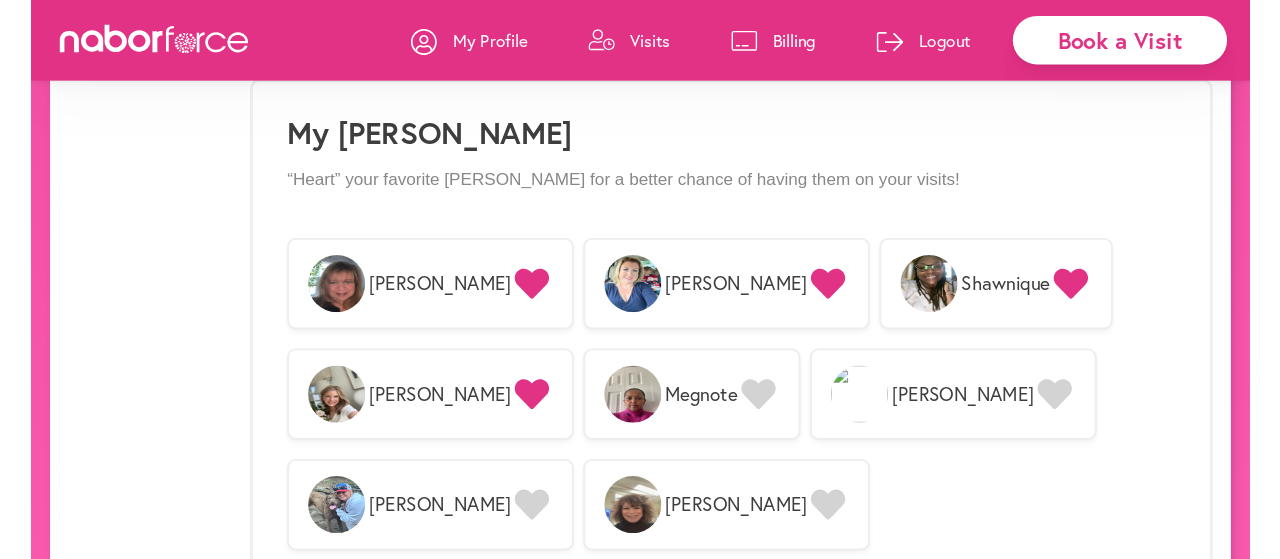 scroll, scrollTop: 1560, scrollLeft: 0, axis: vertical 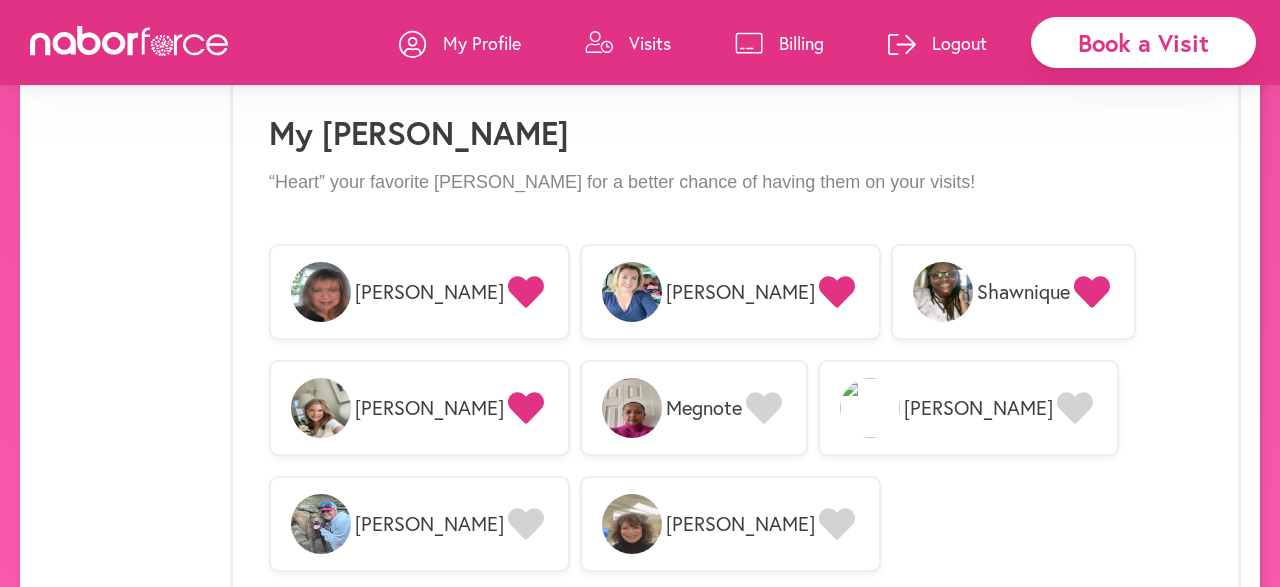 click 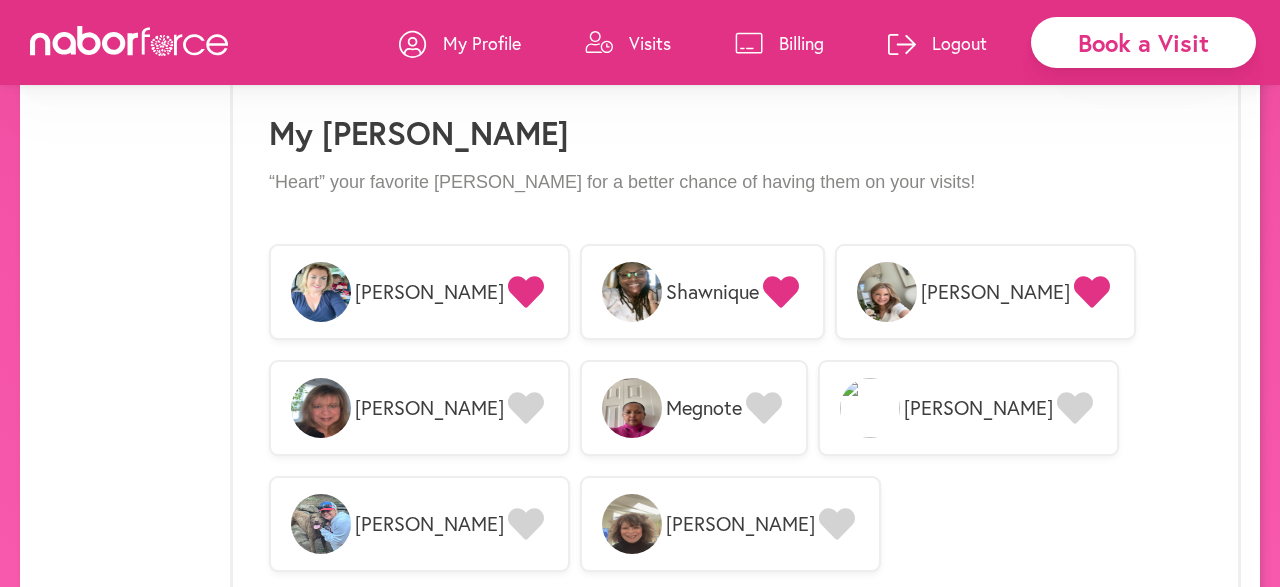 click 